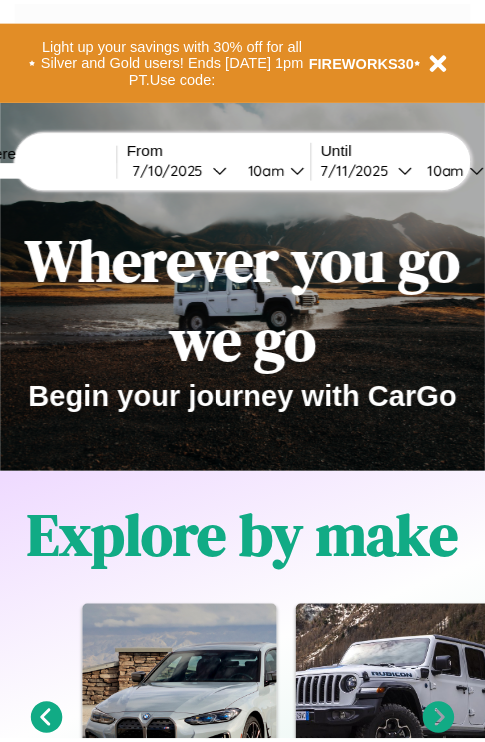scroll, scrollTop: 0, scrollLeft: 0, axis: both 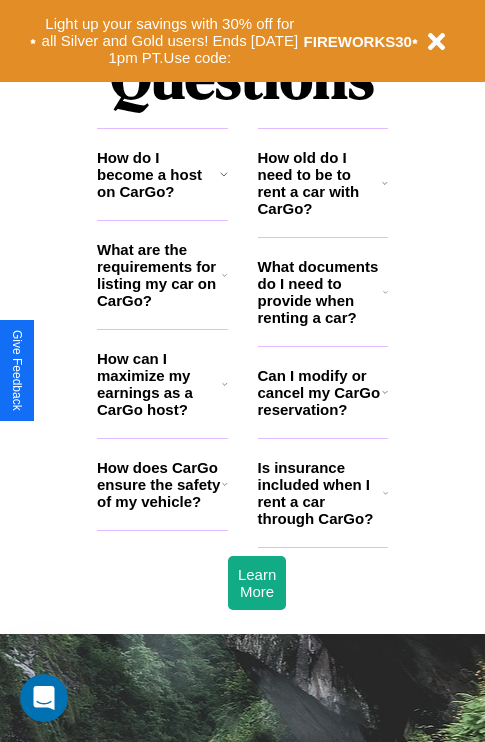 click 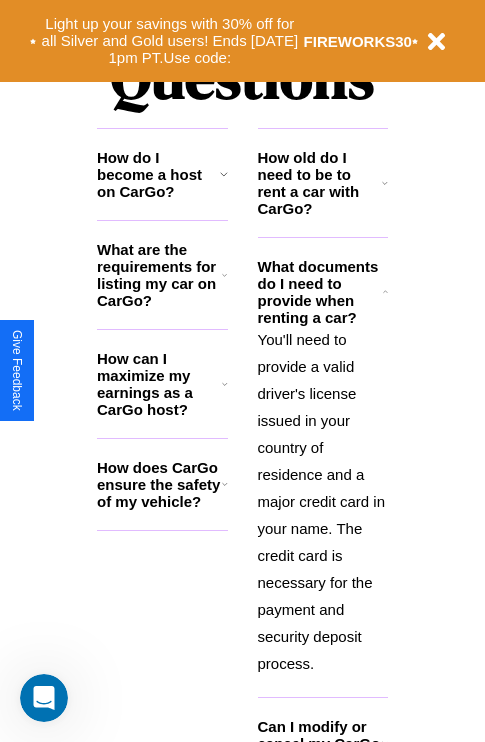 click on "How can I maximize my earnings as a CarGo host?" at bounding box center [159, 384] 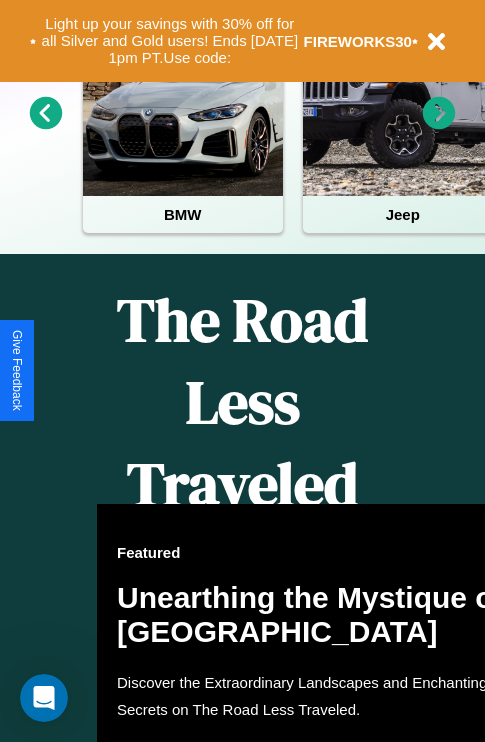 scroll, scrollTop: 308, scrollLeft: 0, axis: vertical 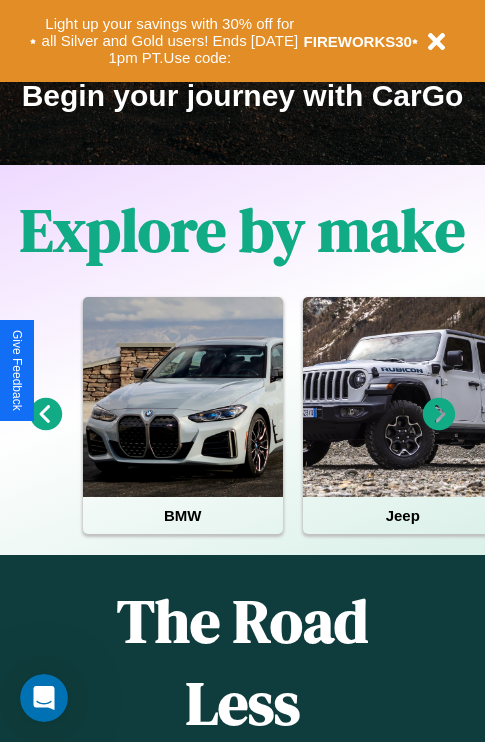 click 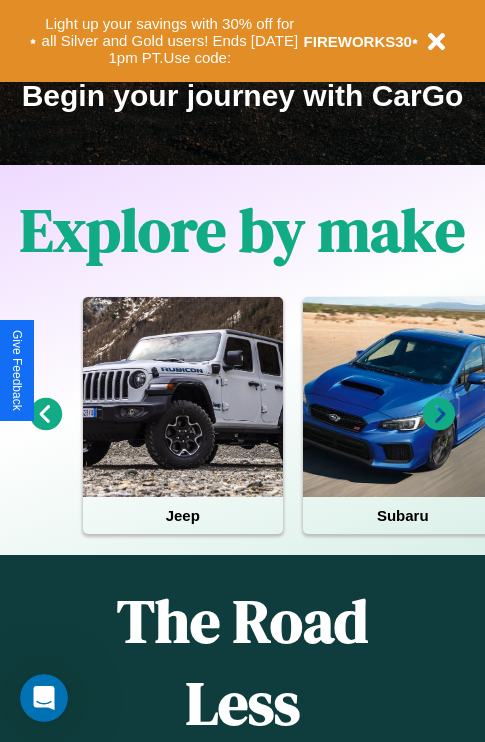 click 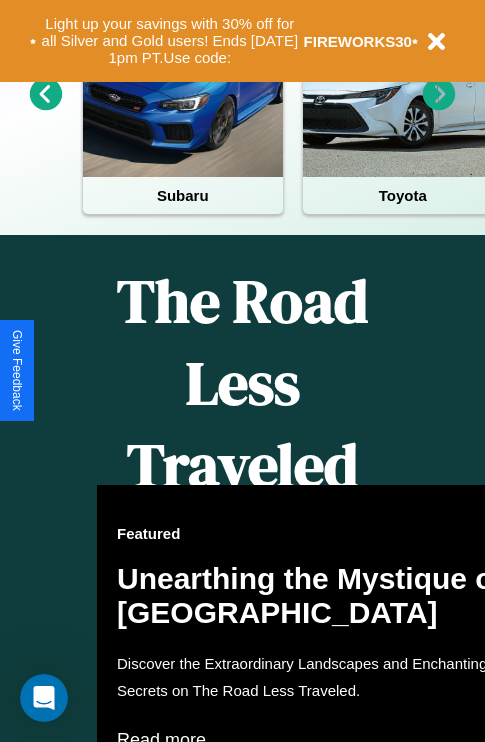 scroll, scrollTop: 817, scrollLeft: 0, axis: vertical 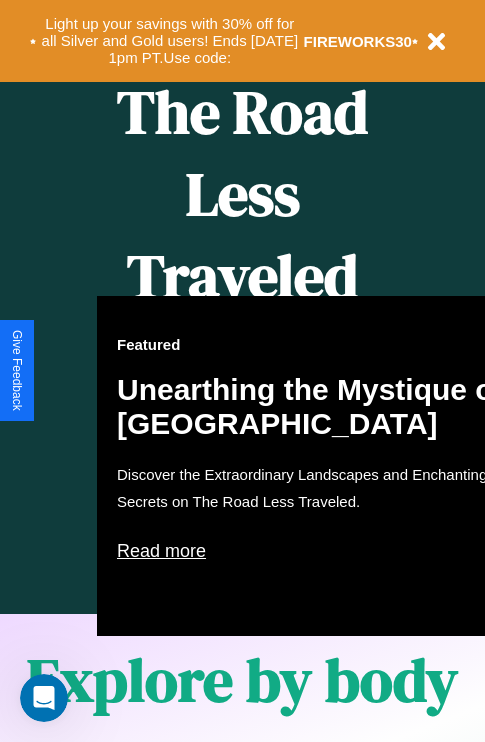 click on "Featured Unearthing the Mystique of [GEOGRAPHIC_DATA] Discover the Extraordinary Landscapes and Enchanting Secrets on The Road Less Traveled. Read more" at bounding box center (317, 466) 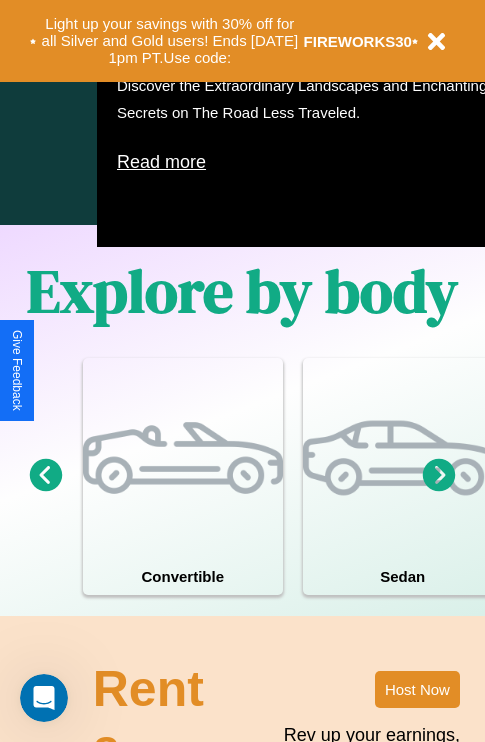 scroll, scrollTop: 1558, scrollLeft: 0, axis: vertical 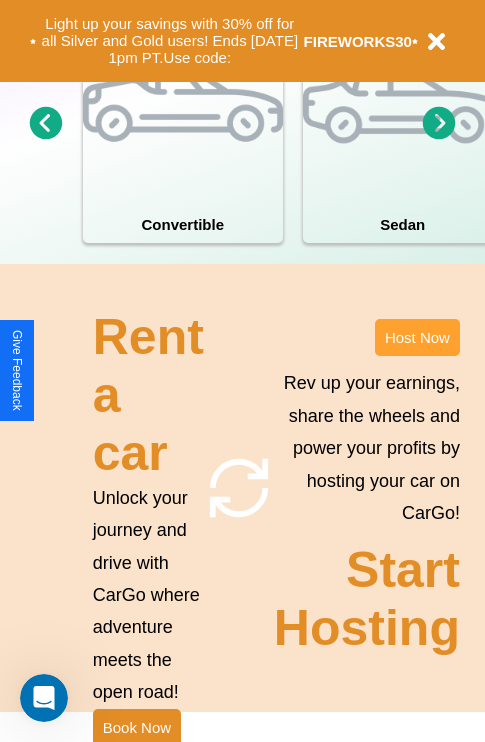 click on "Host Now" at bounding box center [417, 337] 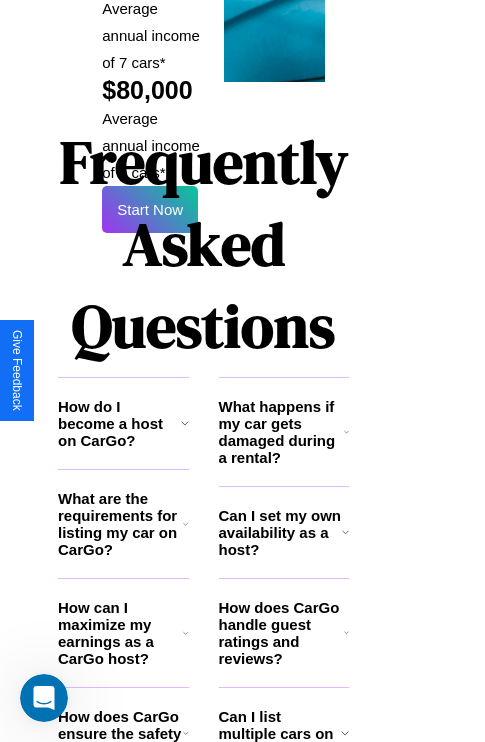 scroll, scrollTop: 3255, scrollLeft: 39, axis: both 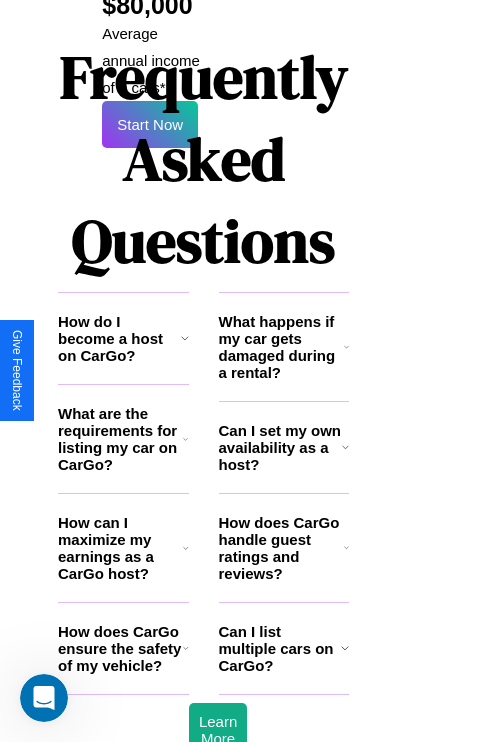 click 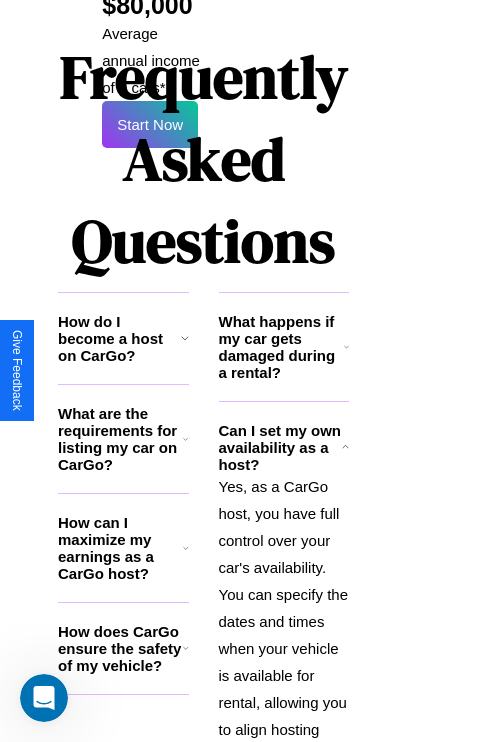 click on "How does CarGo ensure the safety of my vehicle?" at bounding box center [120, 648] 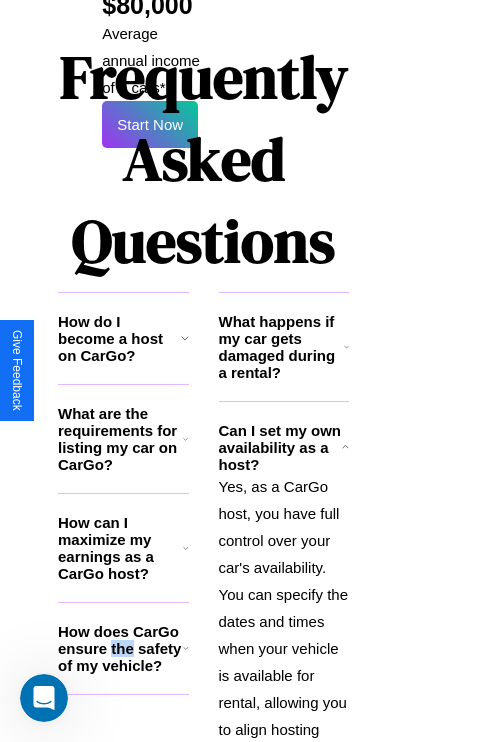 scroll, scrollTop: 3502, scrollLeft: 39, axis: both 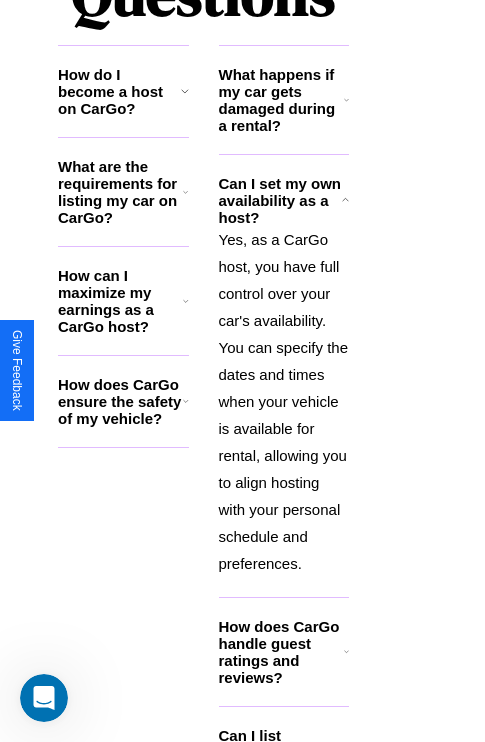 click on "Can I list multiple cars on CarGo?" at bounding box center [280, 752] 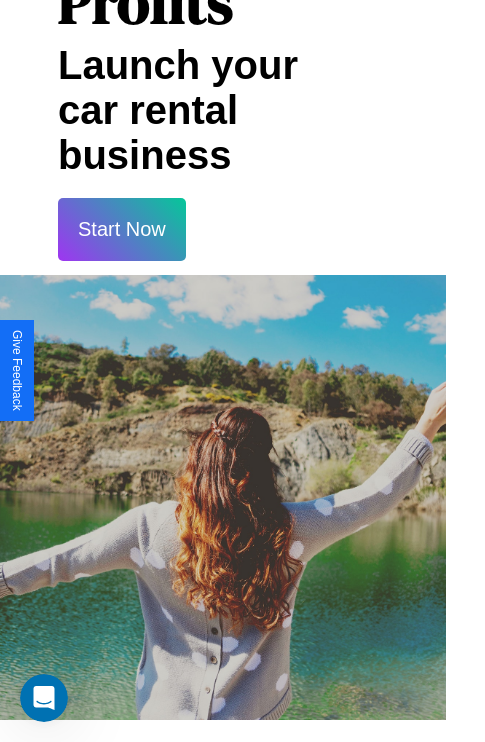 scroll, scrollTop: 35, scrollLeft: 39, axis: both 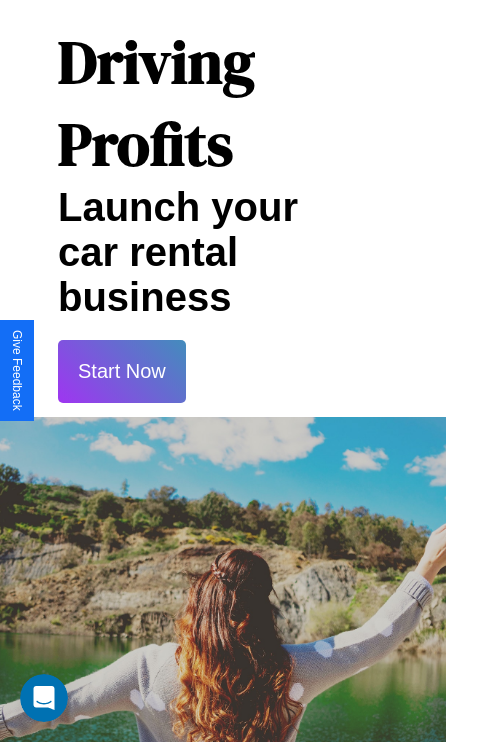 click on "Start Now" at bounding box center [122, 371] 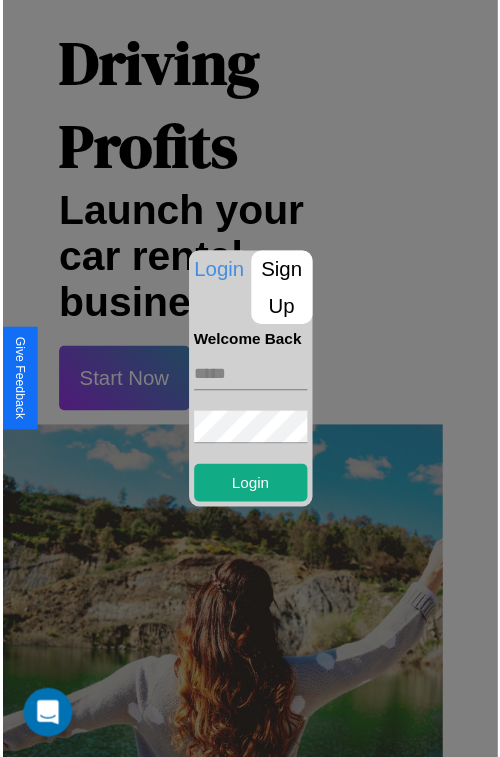 scroll, scrollTop: 35, scrollLeft: 34, axis: both 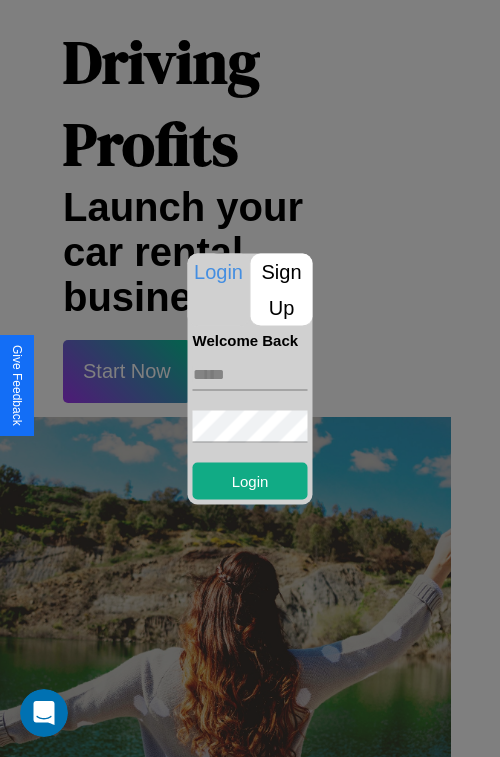 click on "Sign Up" at bounding box center (282, 289) 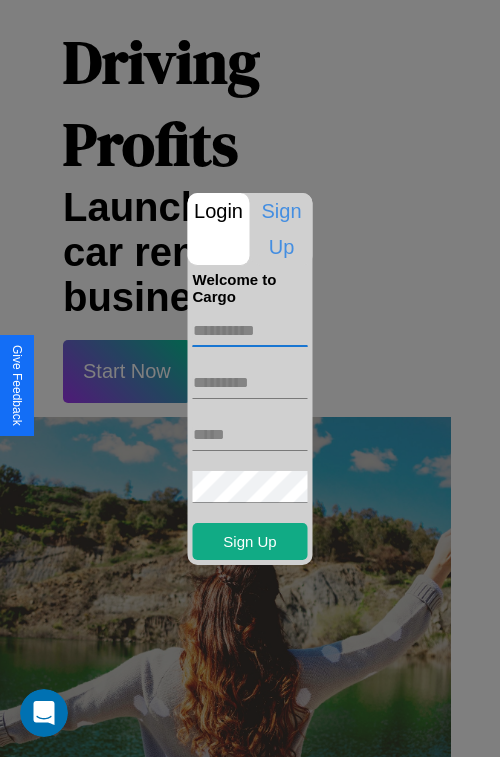 click at bounding box center (250, 331) 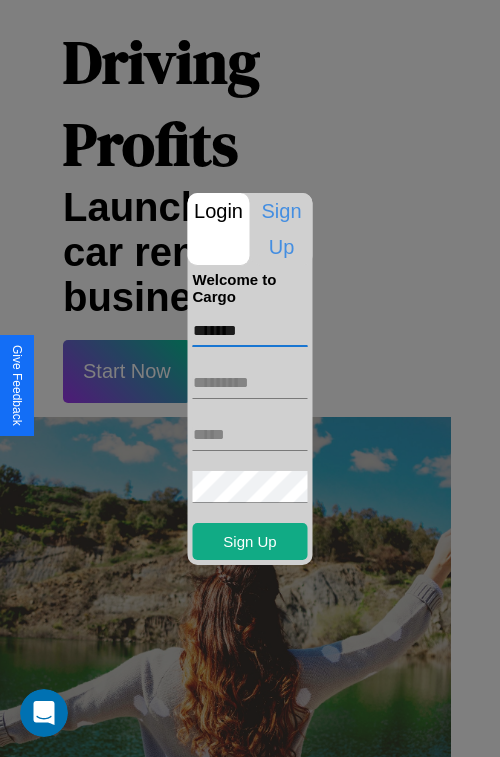 type on "*******" 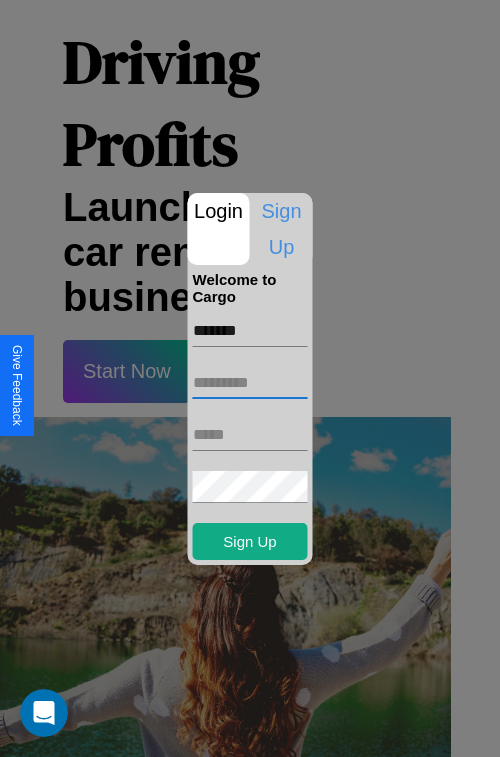 click at bounding box center [250, 383] 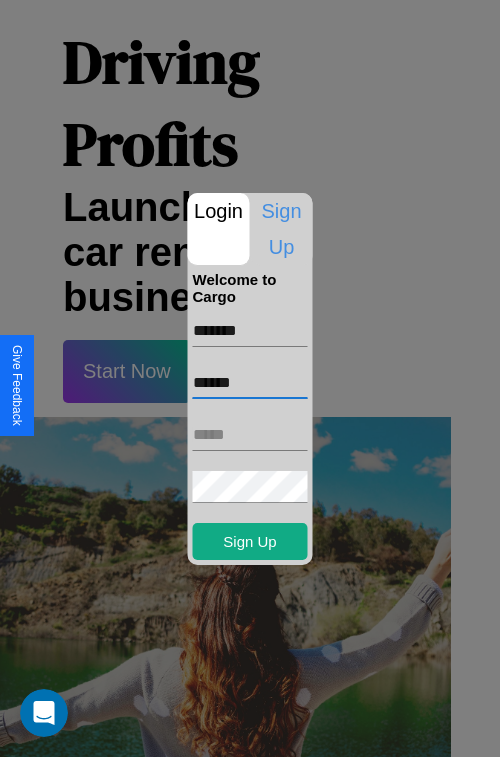 type on "******" 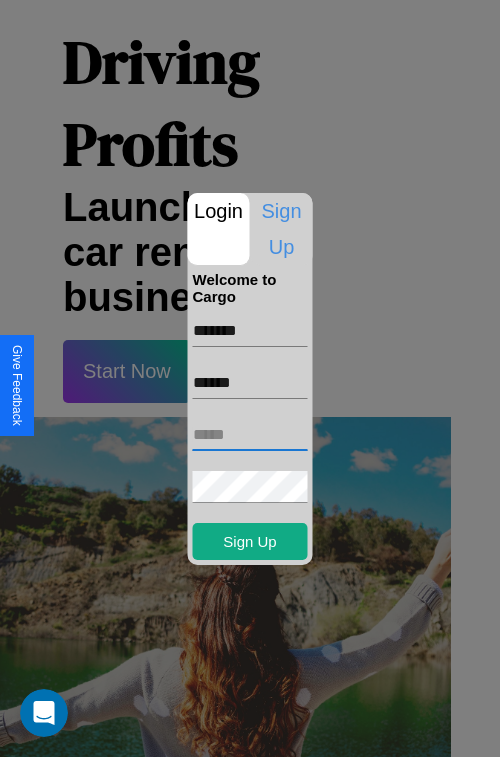 click at bounding box center (250, 435) 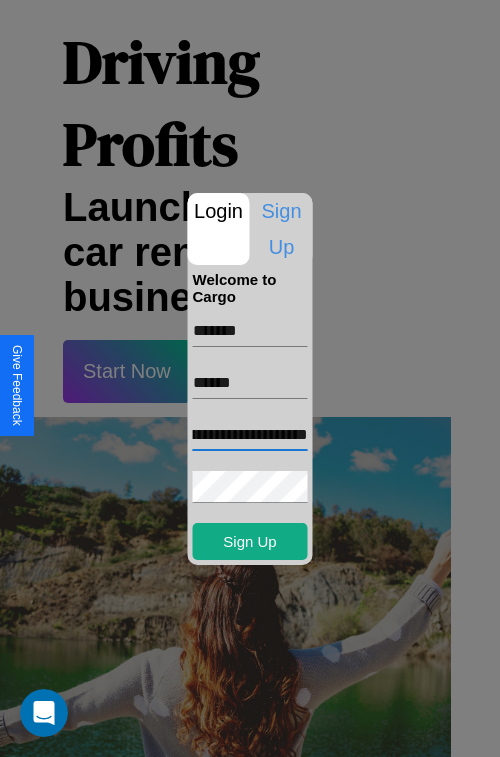 scroll, scrollTop: 0, scrollLeft: 91, axis: horizontal 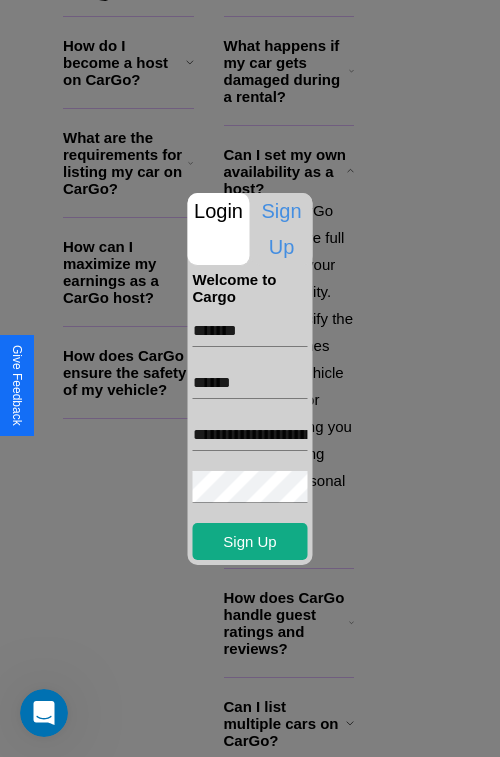 click at bounding box center (250, 378) 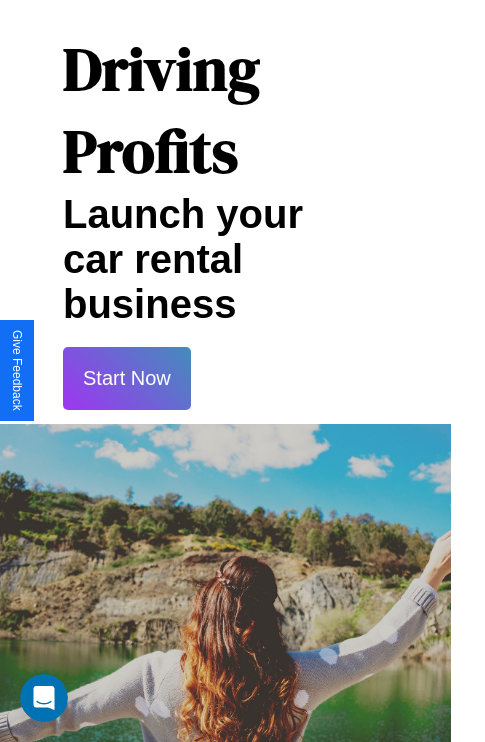 click on "Start Now" at bounding box center [127, 378] 